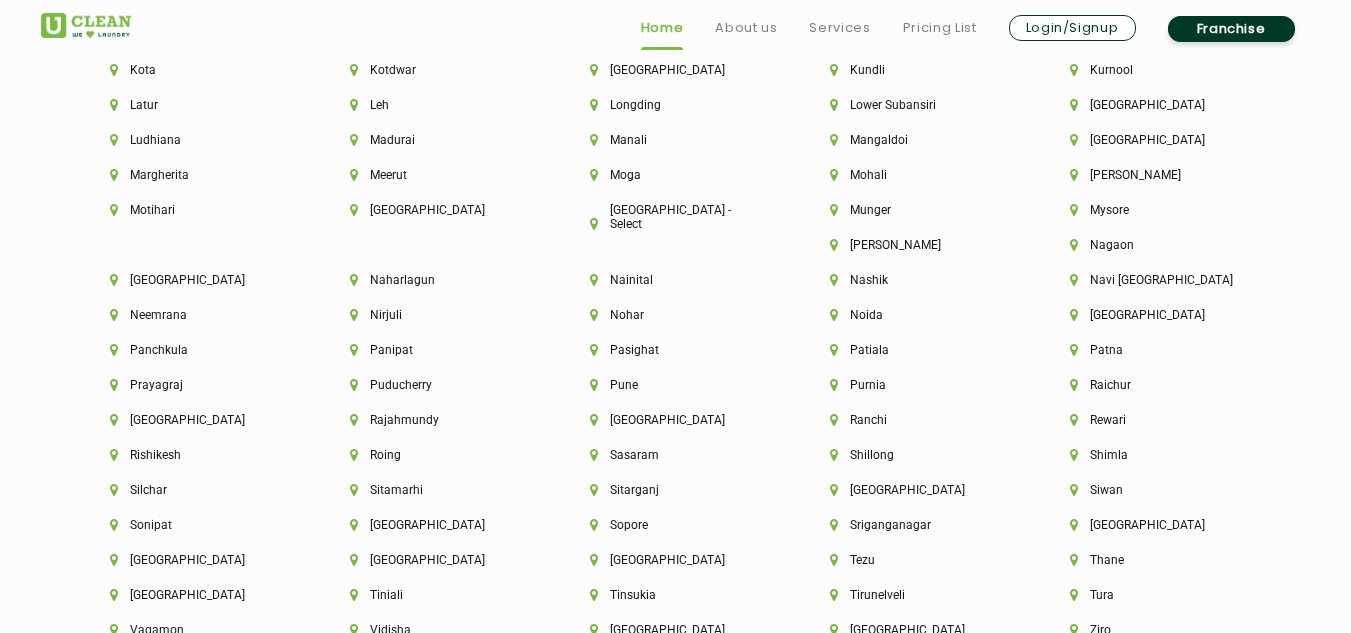 scroll, scrollTop: 5089, scrollLeft: 0, axis: vertical 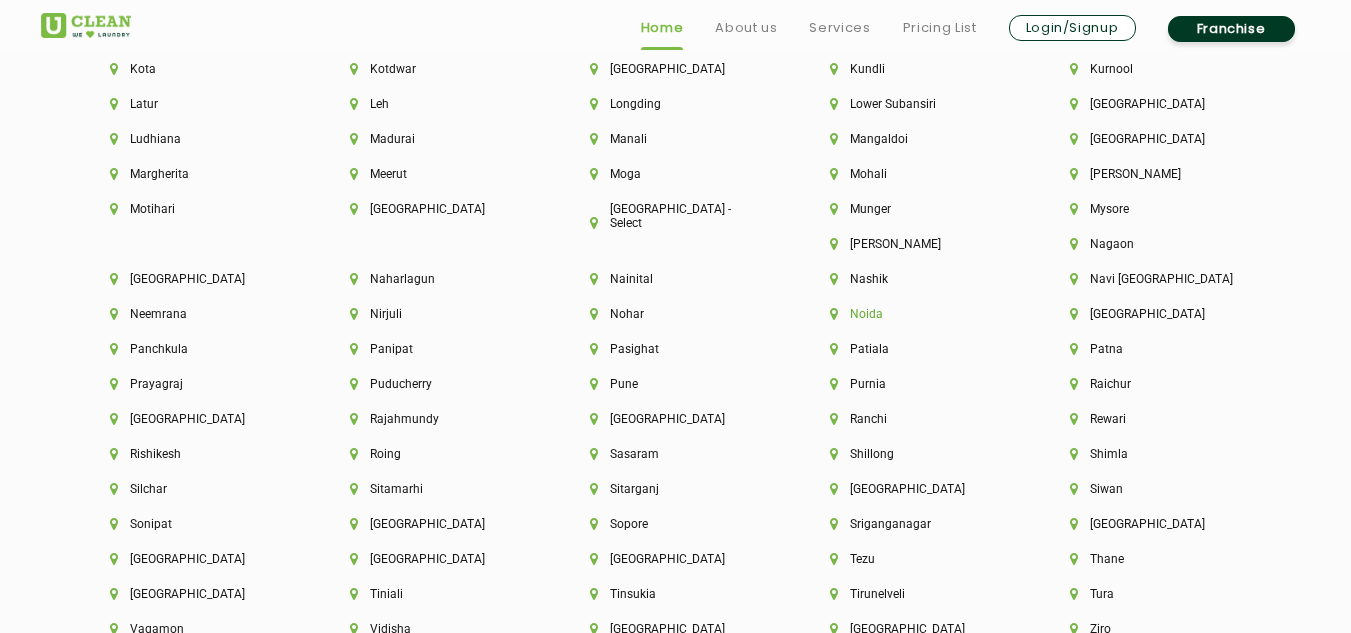 click on "Noida" 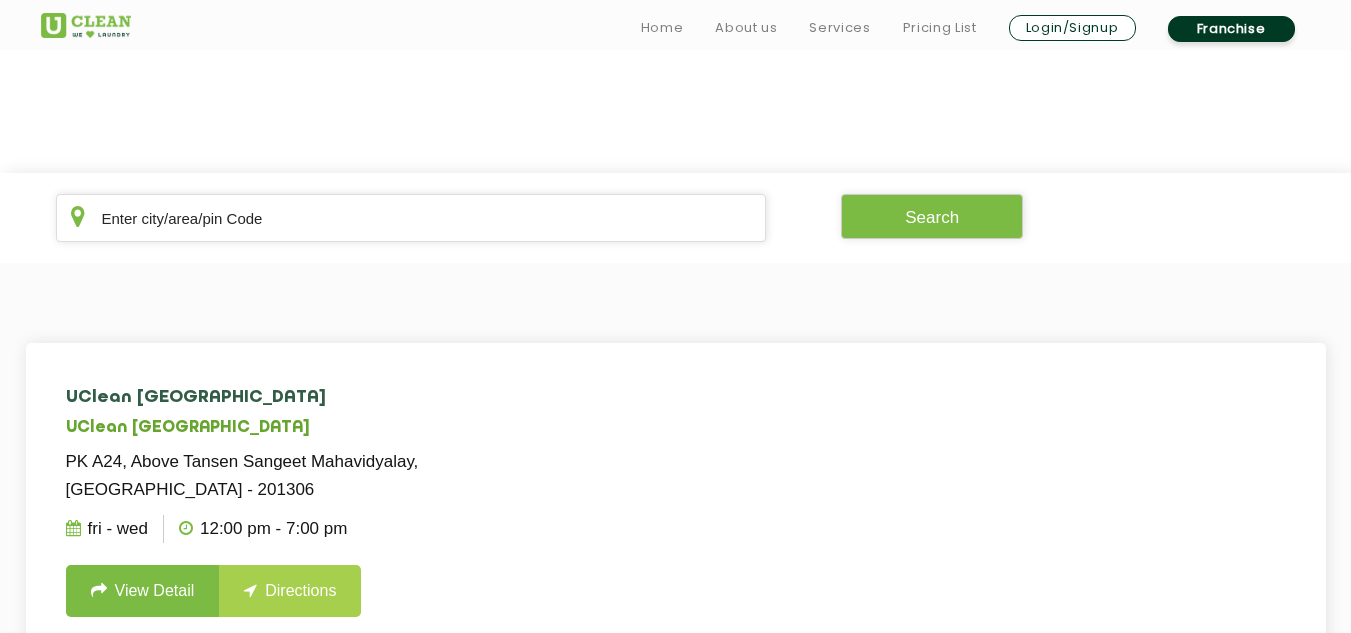 scroll, scrollTop: 400, scrollLeft: 0, axis: vertical 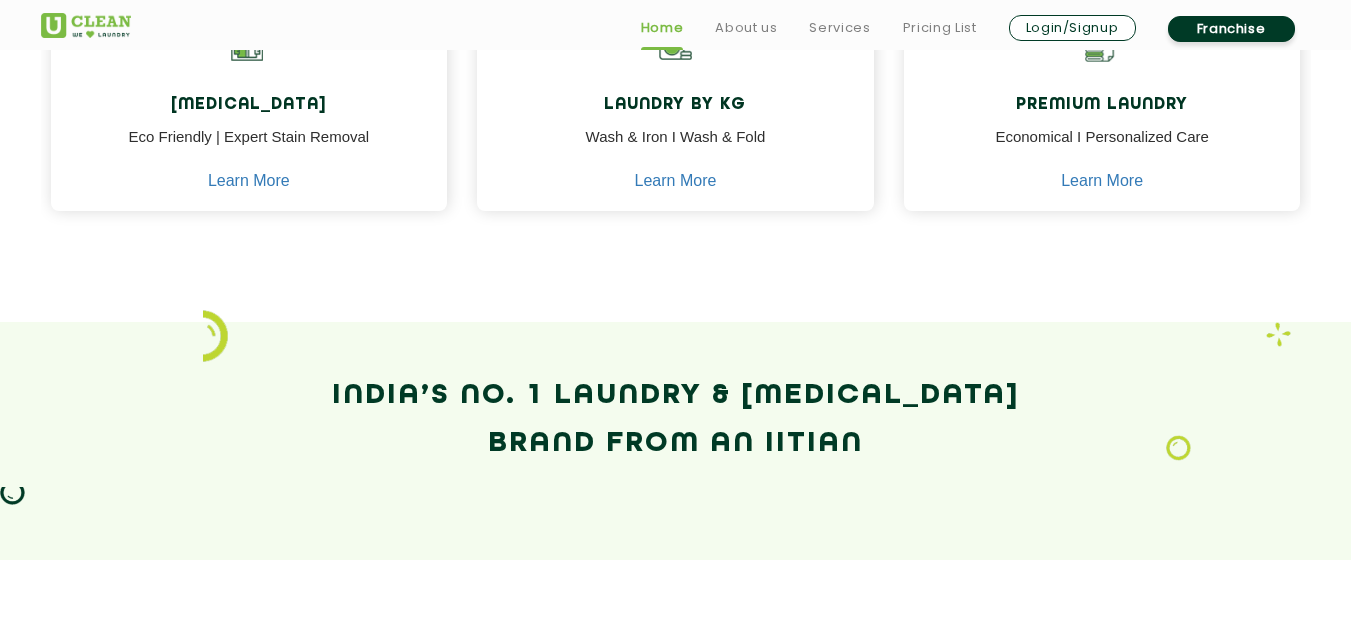 click on "Franchise" at bounding box center (1231, 29) 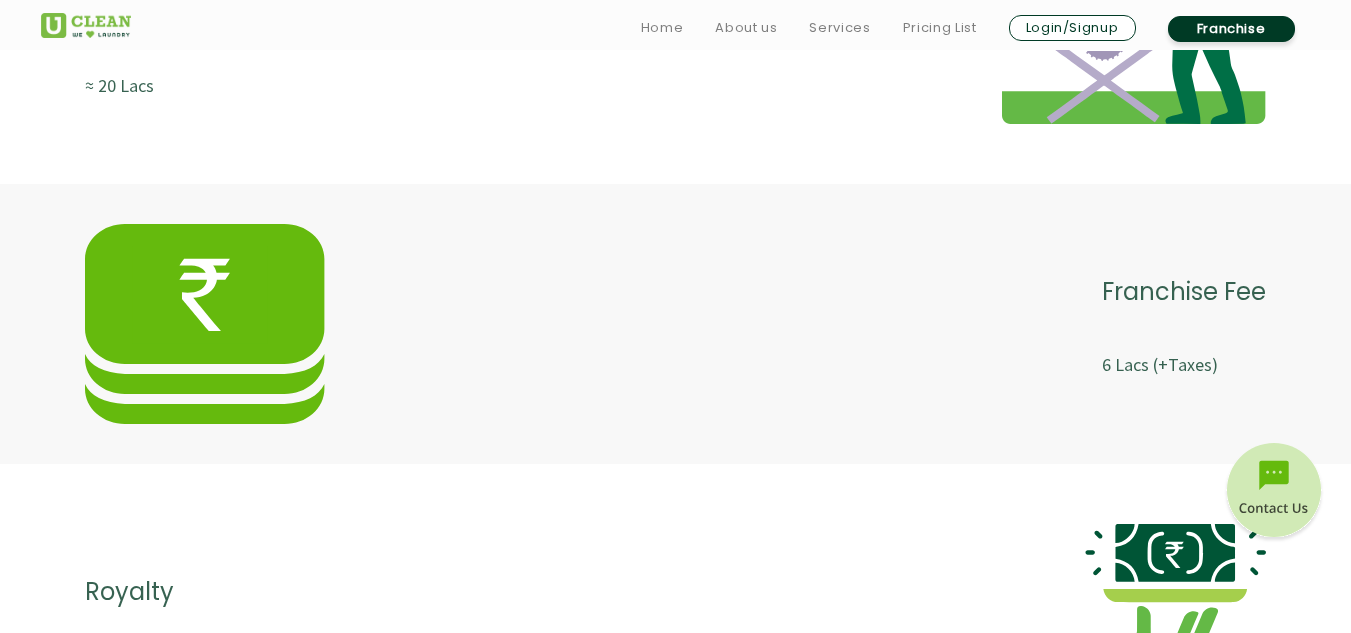 scroll, scrollTop: 3800, scrollLeft: 0, axis: vertical 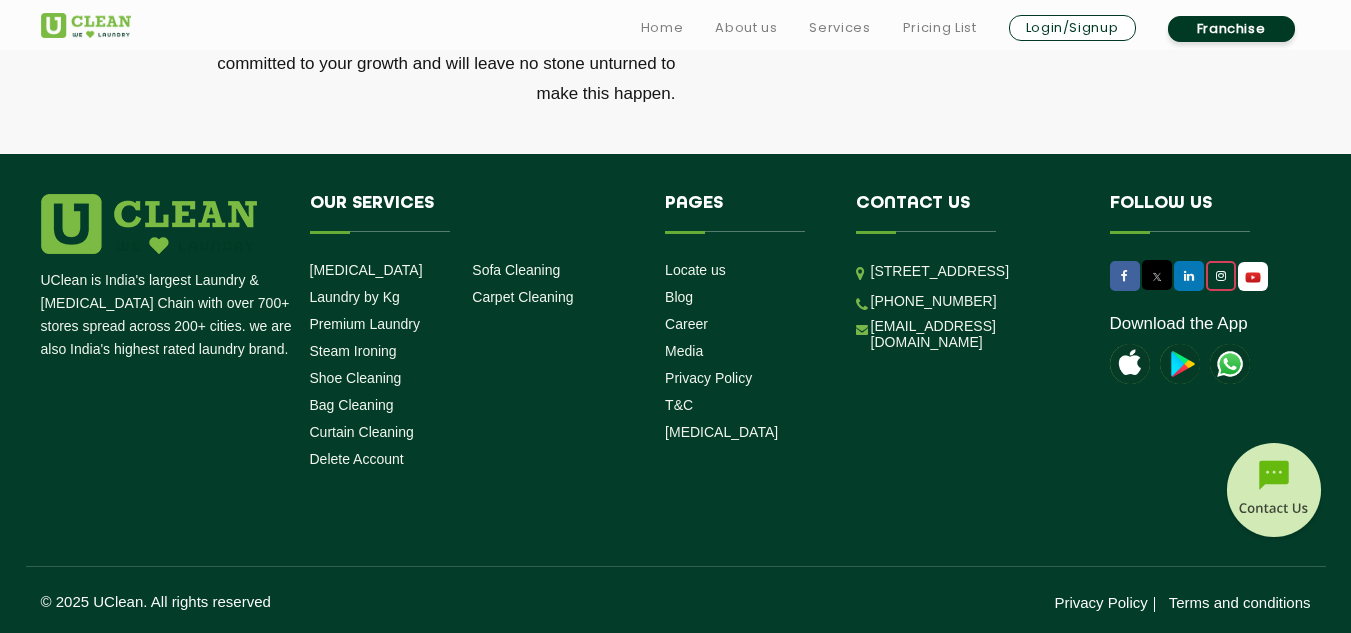 click at bounding box center (1221, 276) 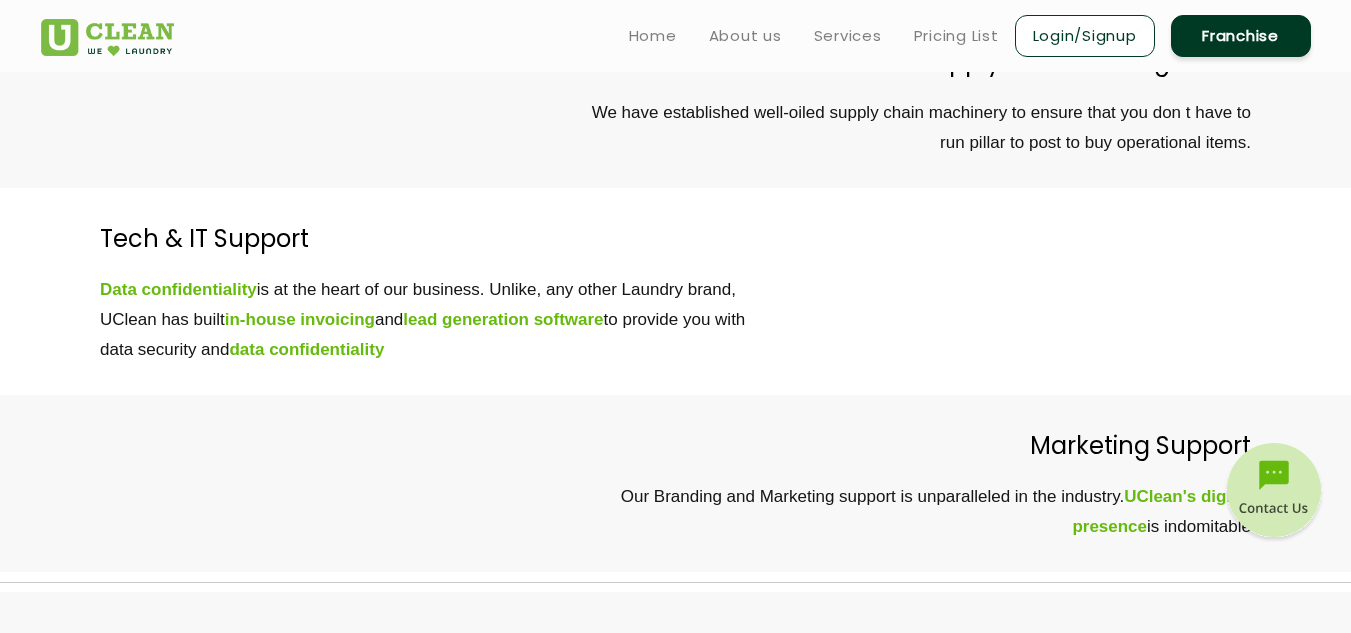 scroll, scrollTop: 6044, scrollLeft: 0, axis: vertical 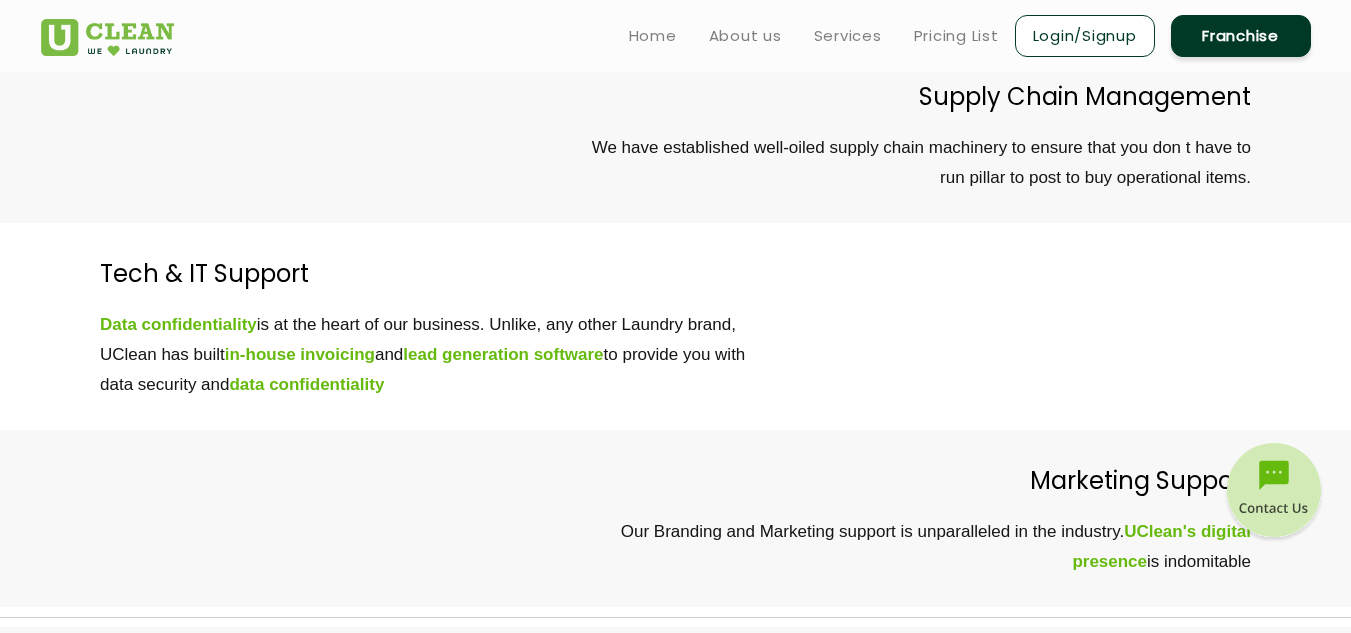 click on "Franchise" at bounding box center [1241, 36] 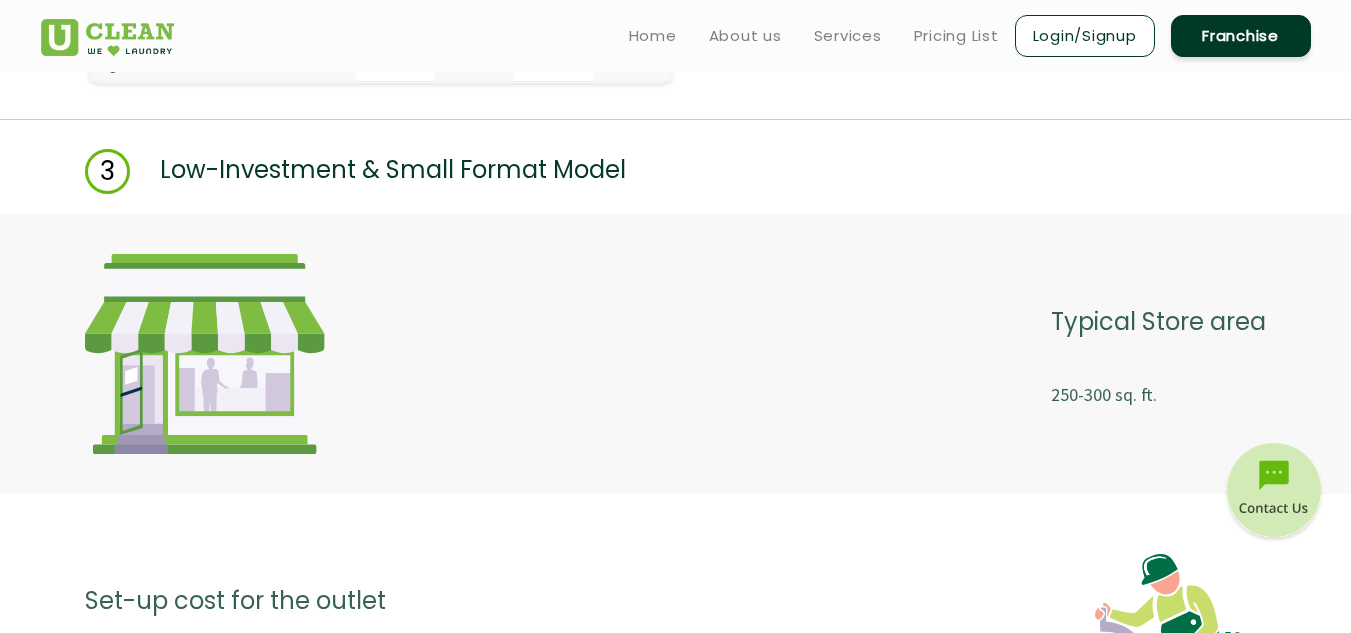 scroll, scrollTop: 3144, scrollLeft: 0, axis: vertical 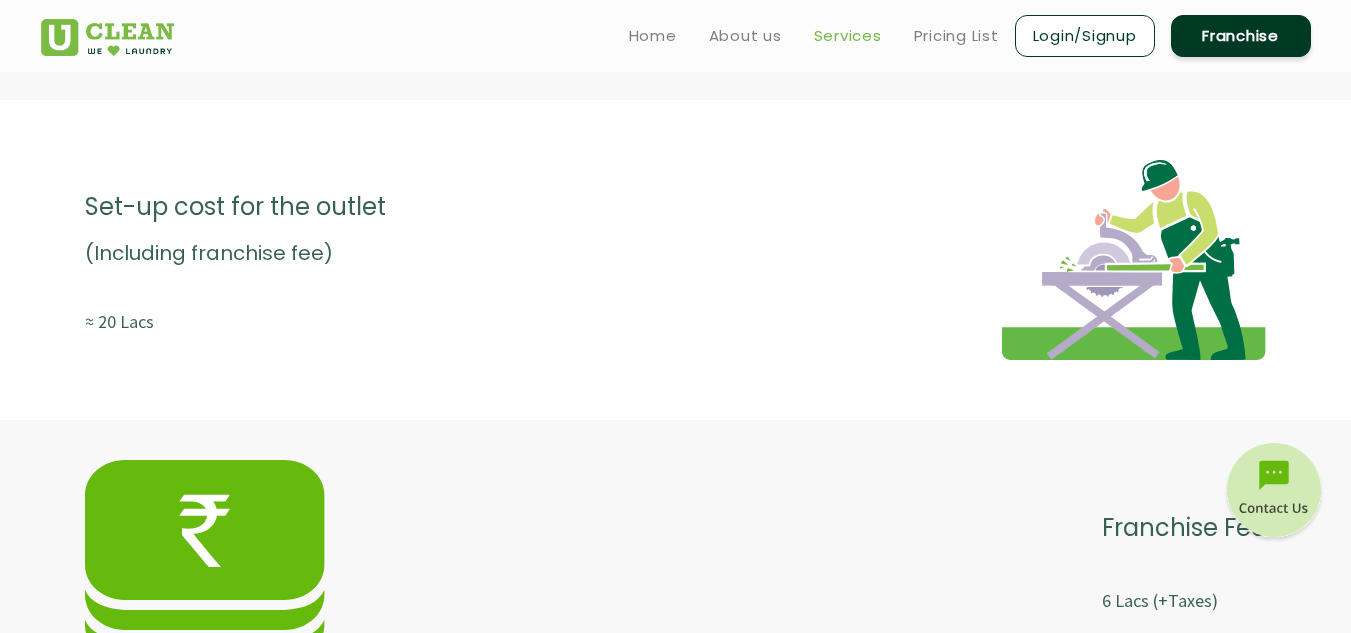 click on "Services" at bounding box center (848, 36) 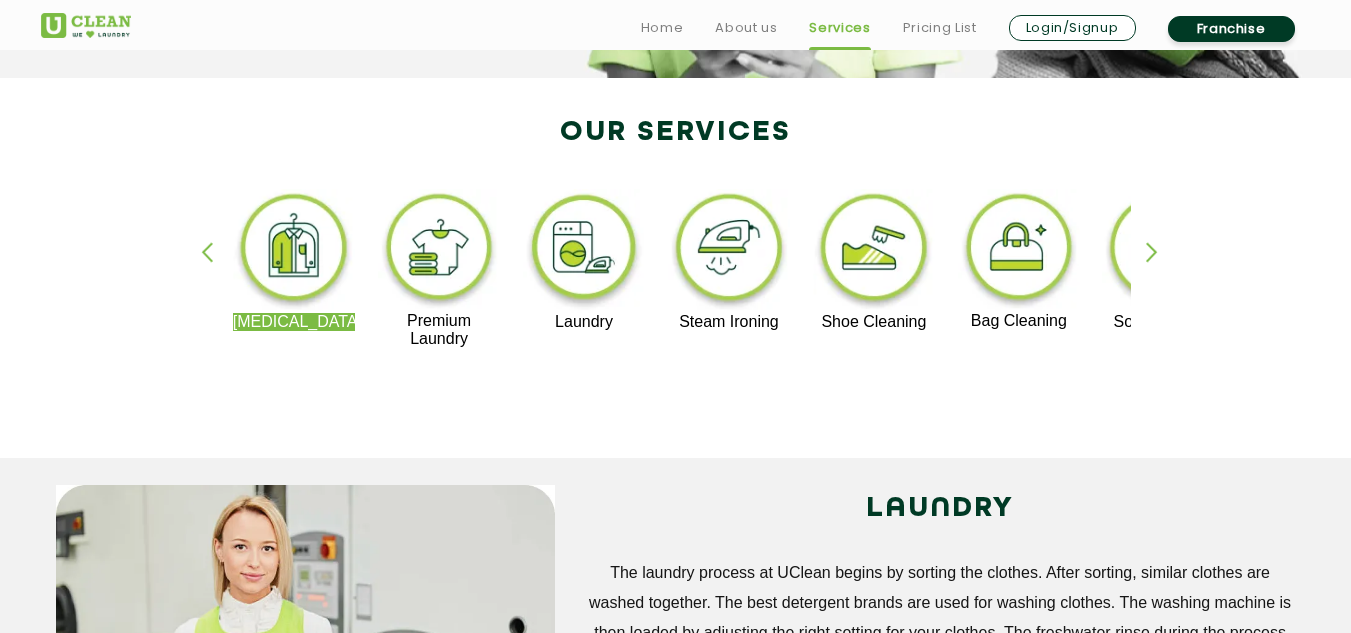scroll, scrollTop: 400, scrollLeft: 0, axis: vertical 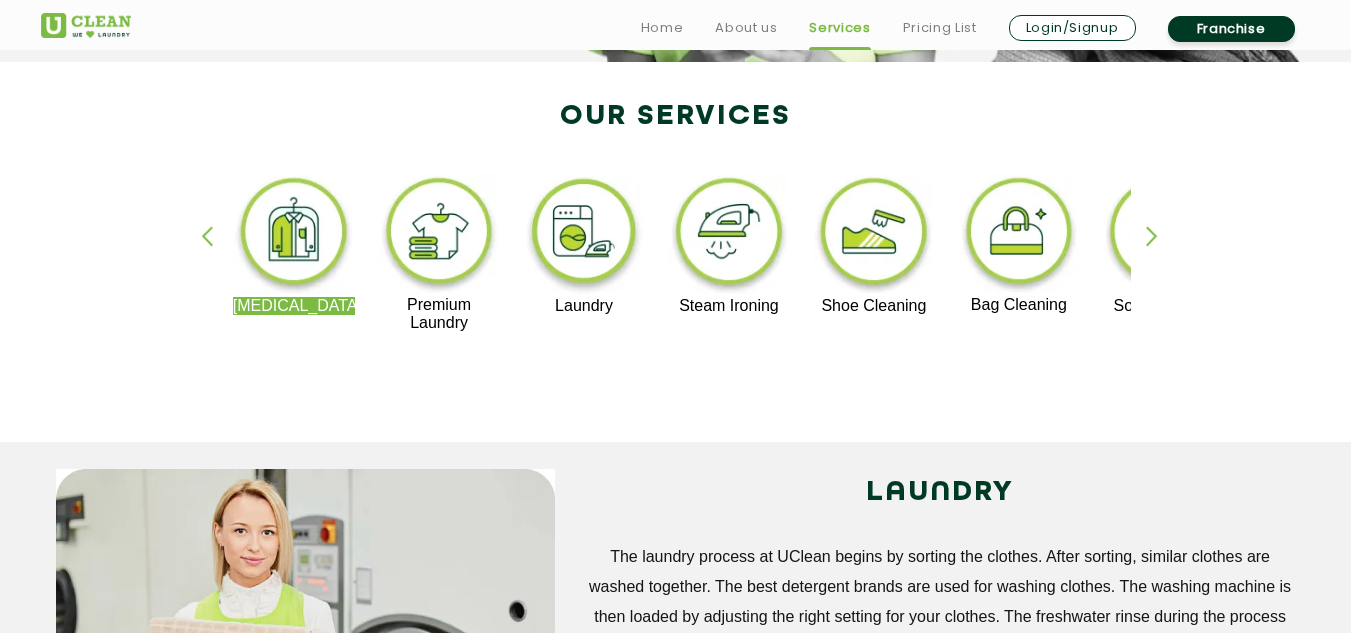click on "Dry Cleaning Premium Laundry Laundry Steam Ironing Shoe Cleaning Bag Cleaning Sofa Cleaning Carpet Cleaning" at bounding box center [1448, 252] 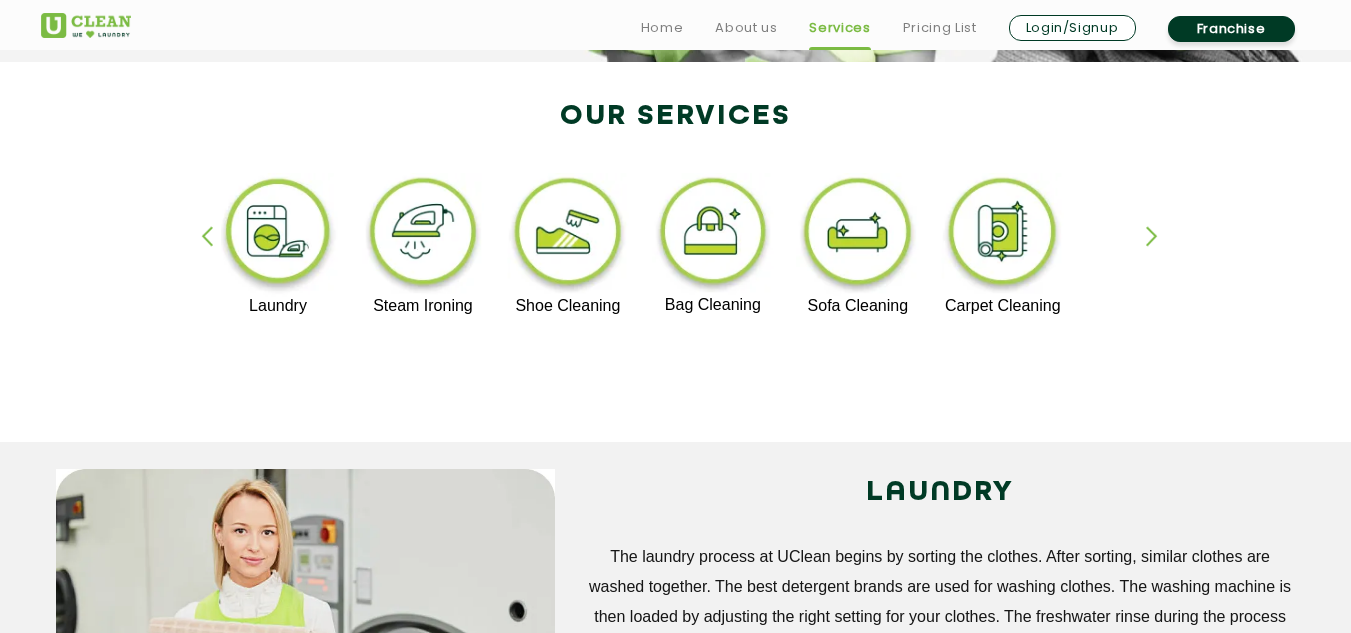 click at bounding box center [1161, 253] 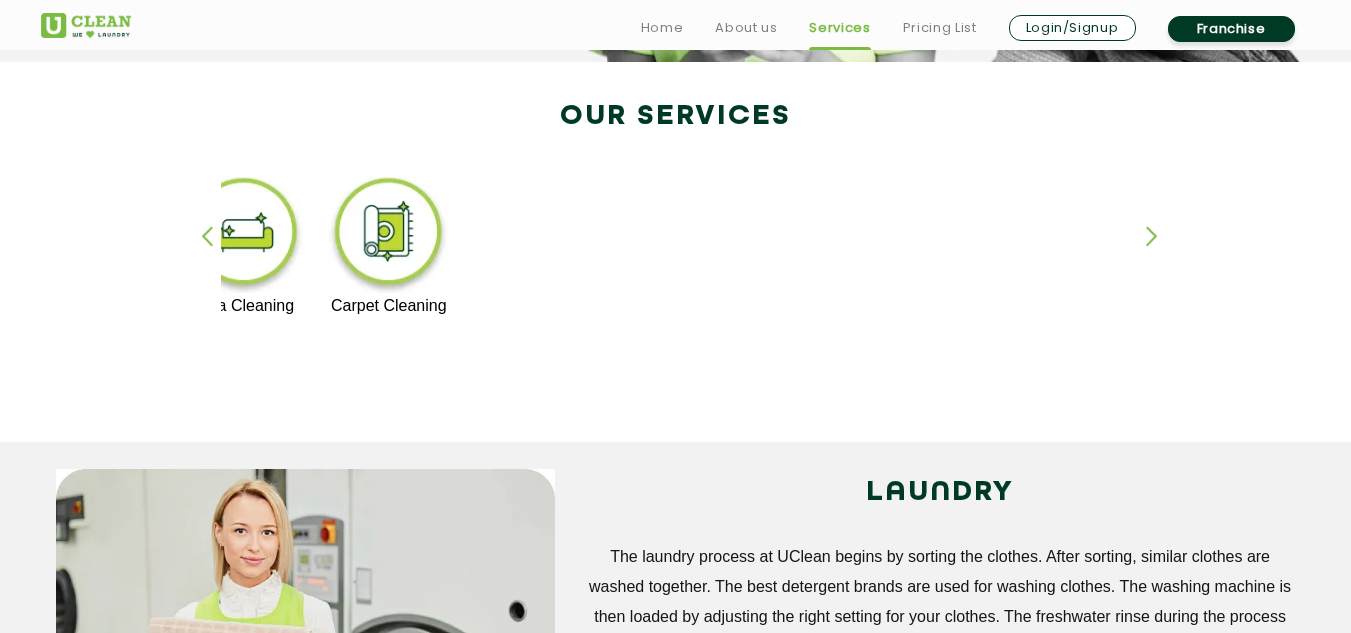 click on "Dry Cleaning Premium Laundry Laundry Steam Ironing Shoe Cleaning Bag Cleaning Sofa Cleaning Carpet Cleaning" 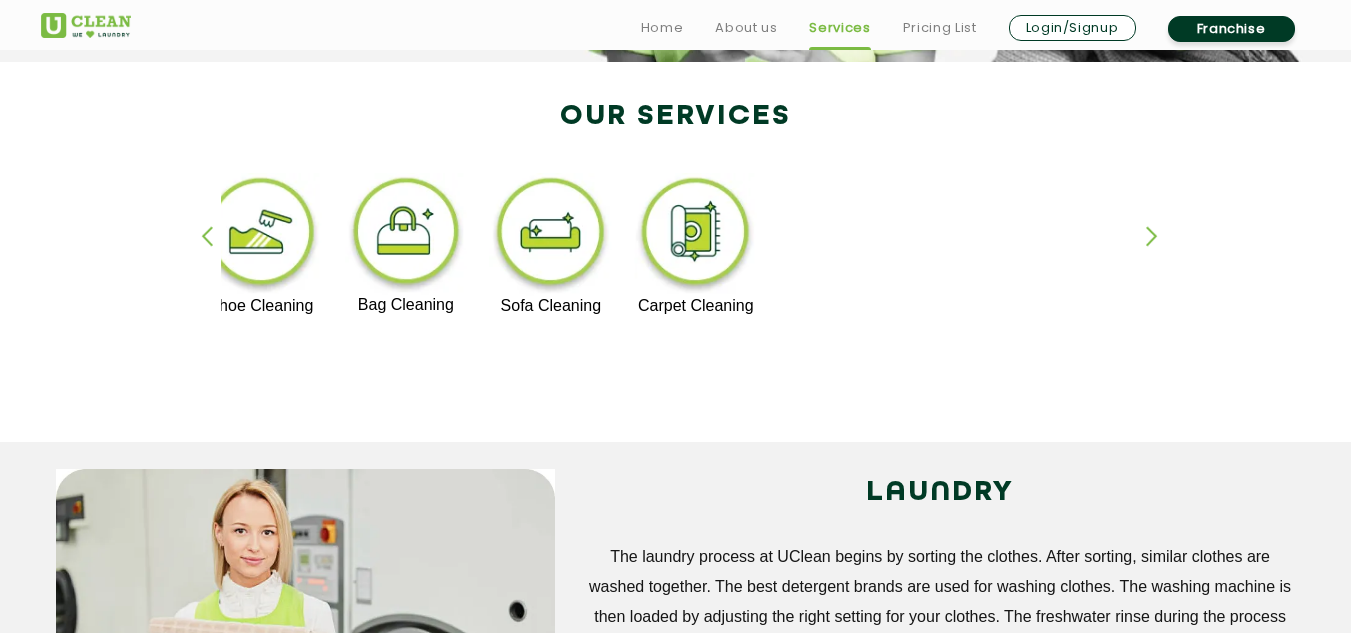 click at bounding box center [216, 253] 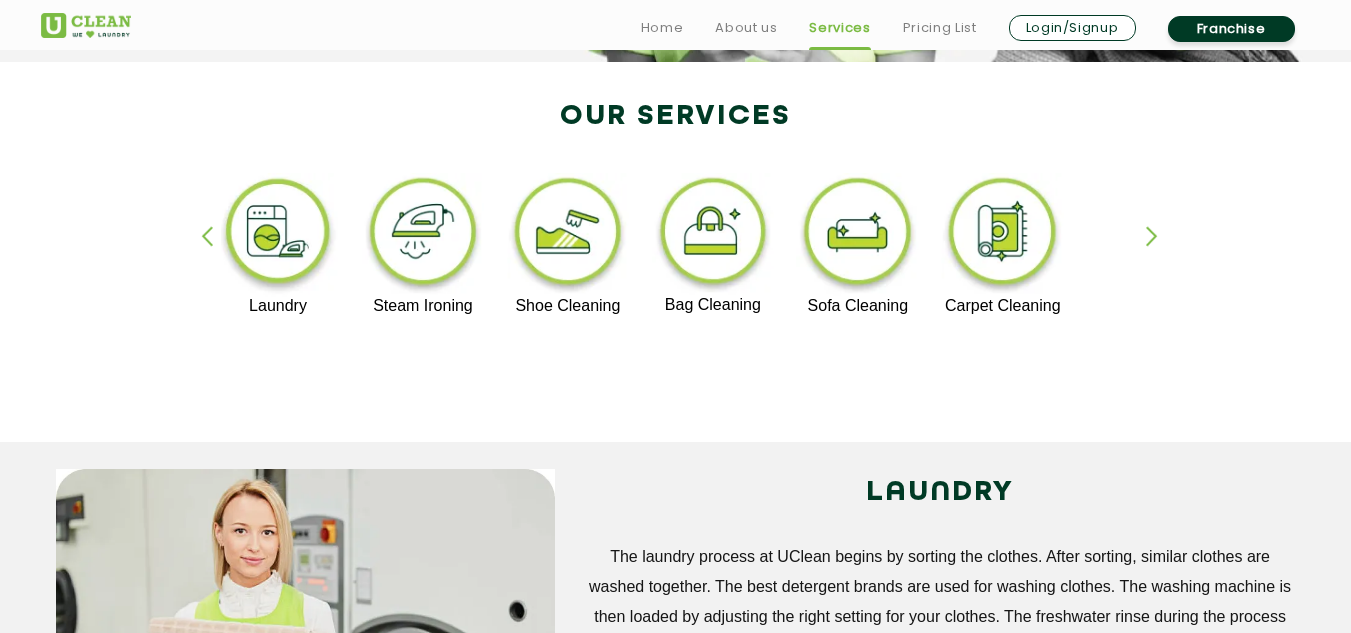 click at bounding box center [216, 253] 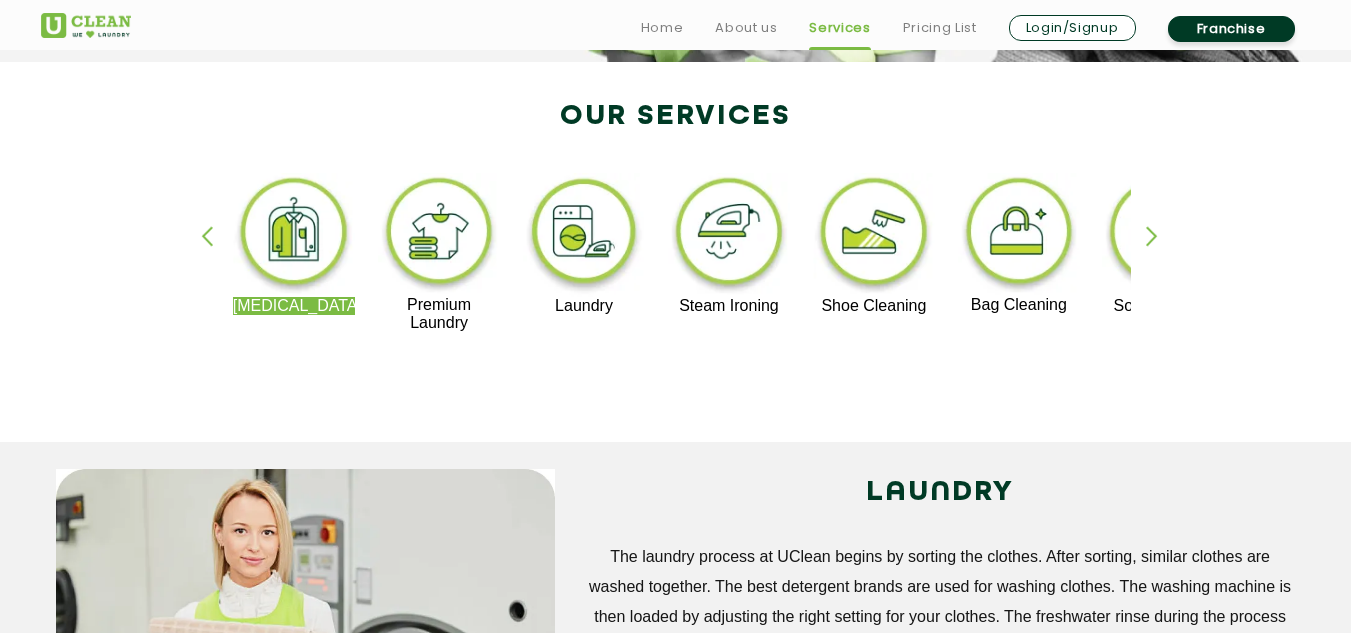 click at bounding box center [216, 253] 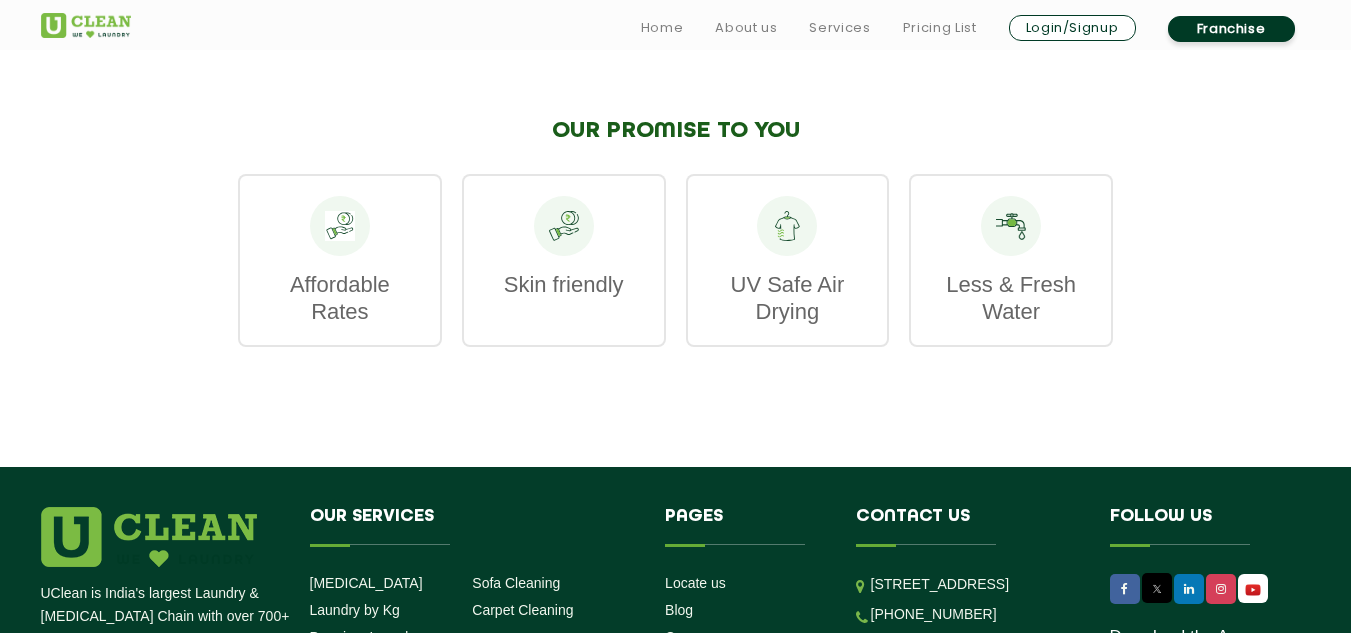 scroll, scrollTop: 2700, scrollLeft: 0, axis: vertical 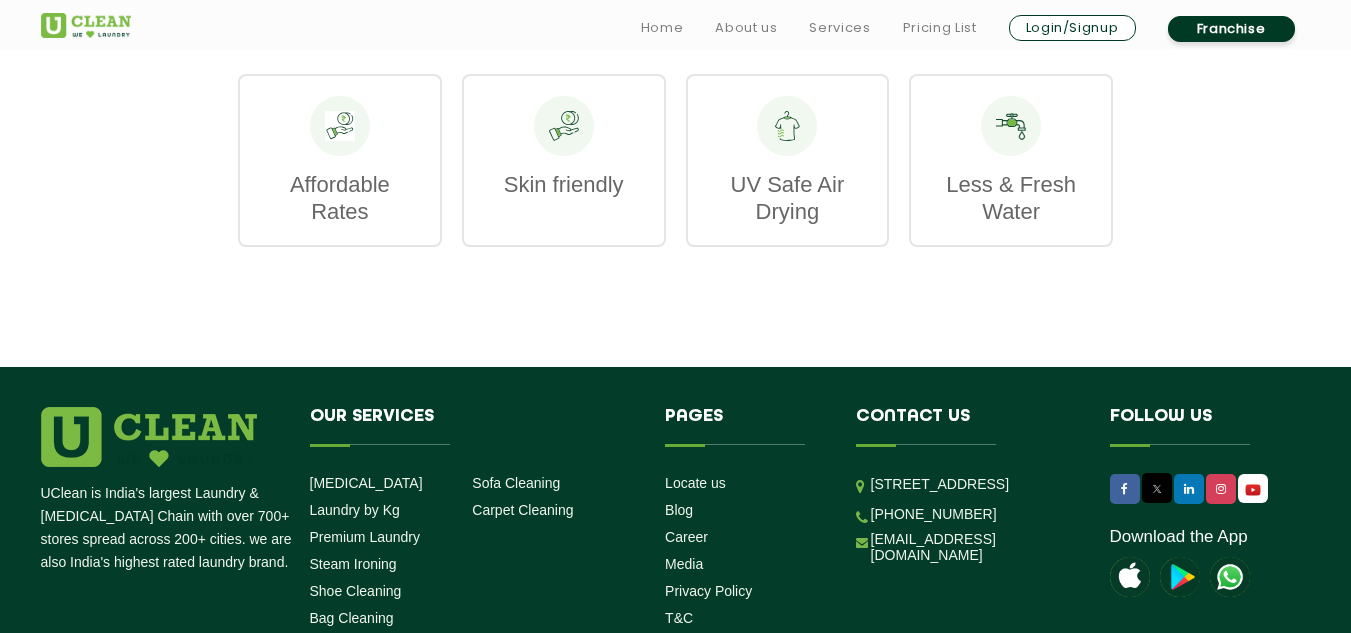 click 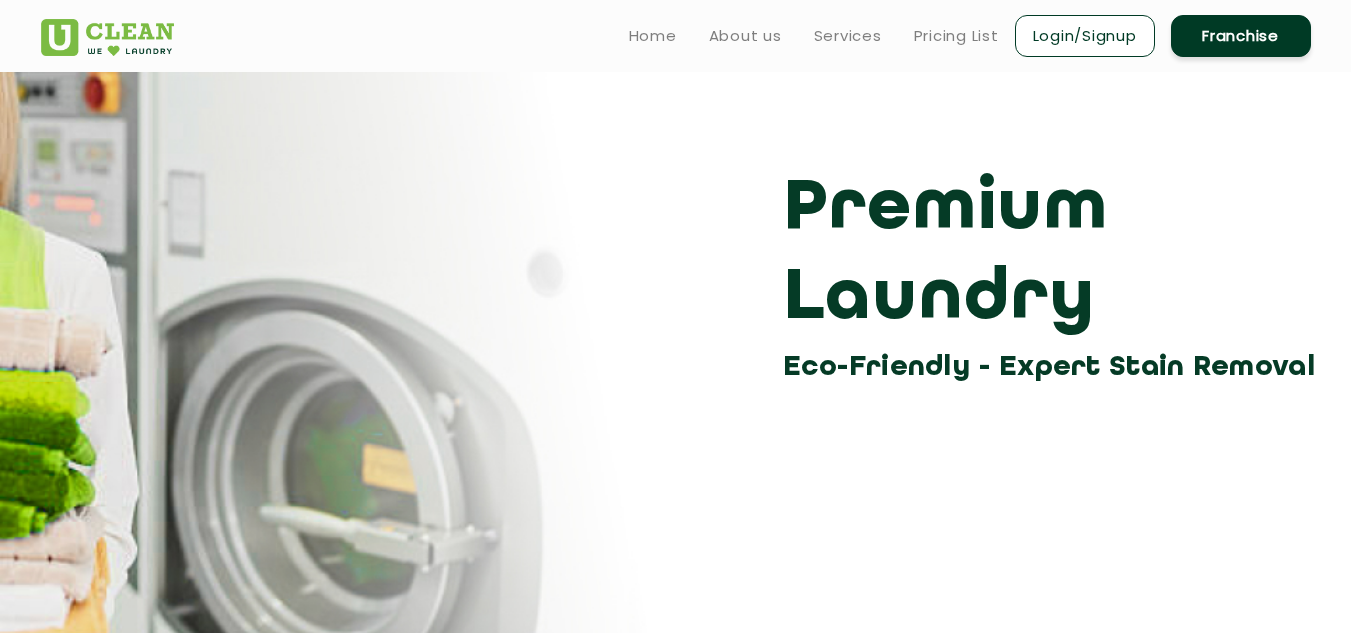 scroll, scrollTop: 0, scrollLeft: 0, axis: both 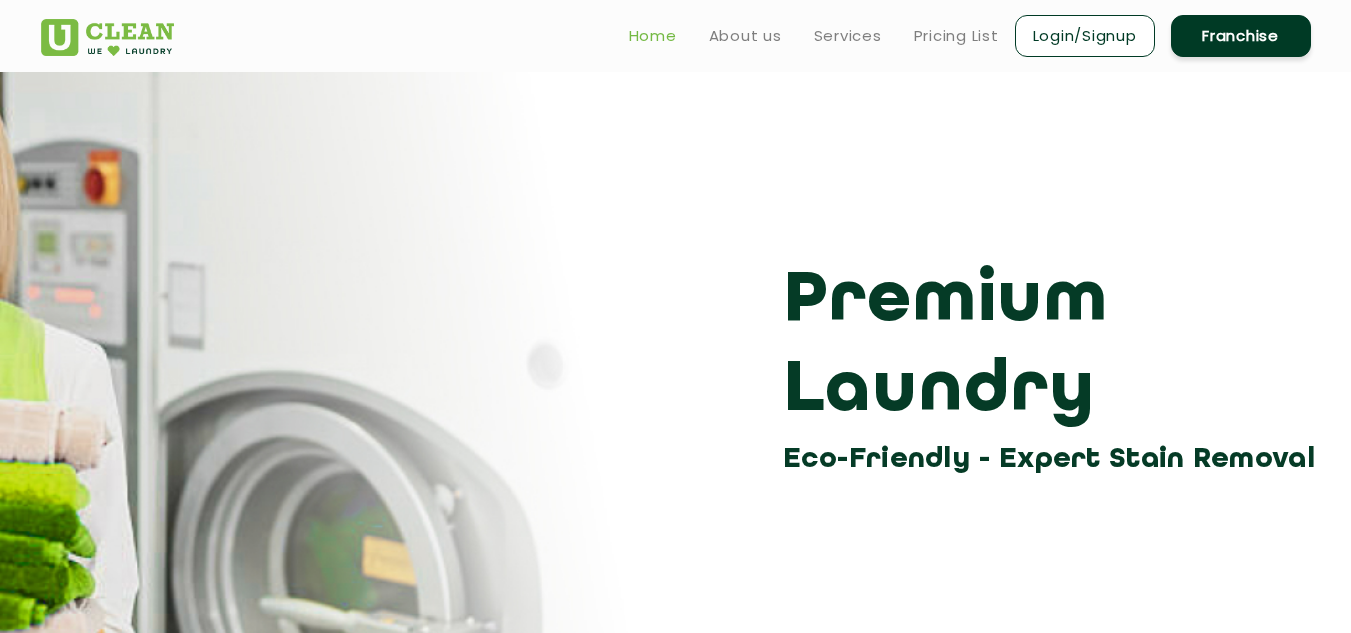 click on "Home" at bounding box center [653, 36] 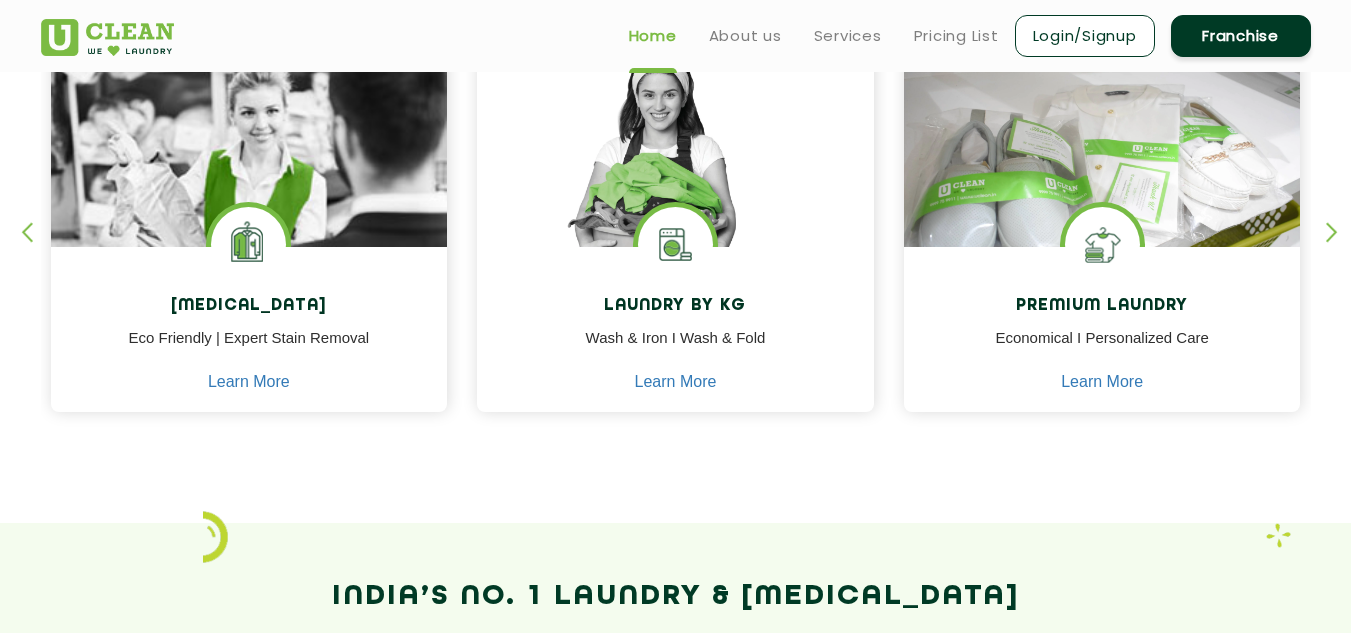 scroll, scrollTop: 800, scrollLeft: 0, axis: vertical 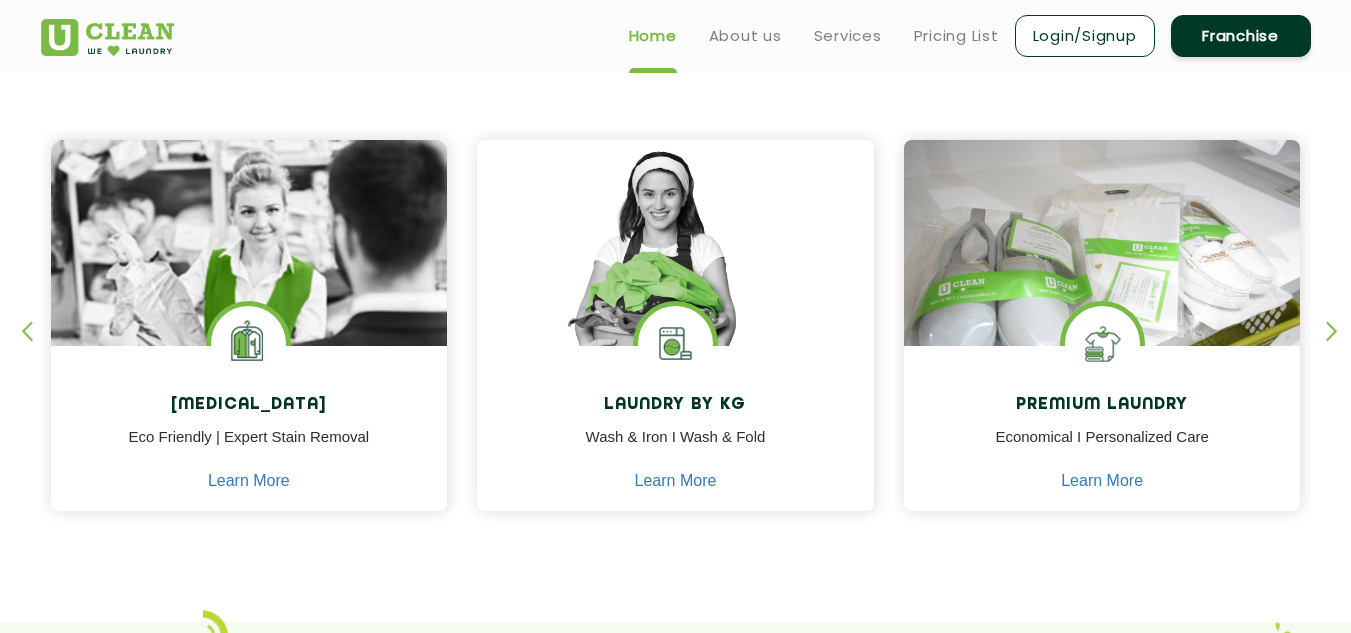click at bounding box center [1341, 348] 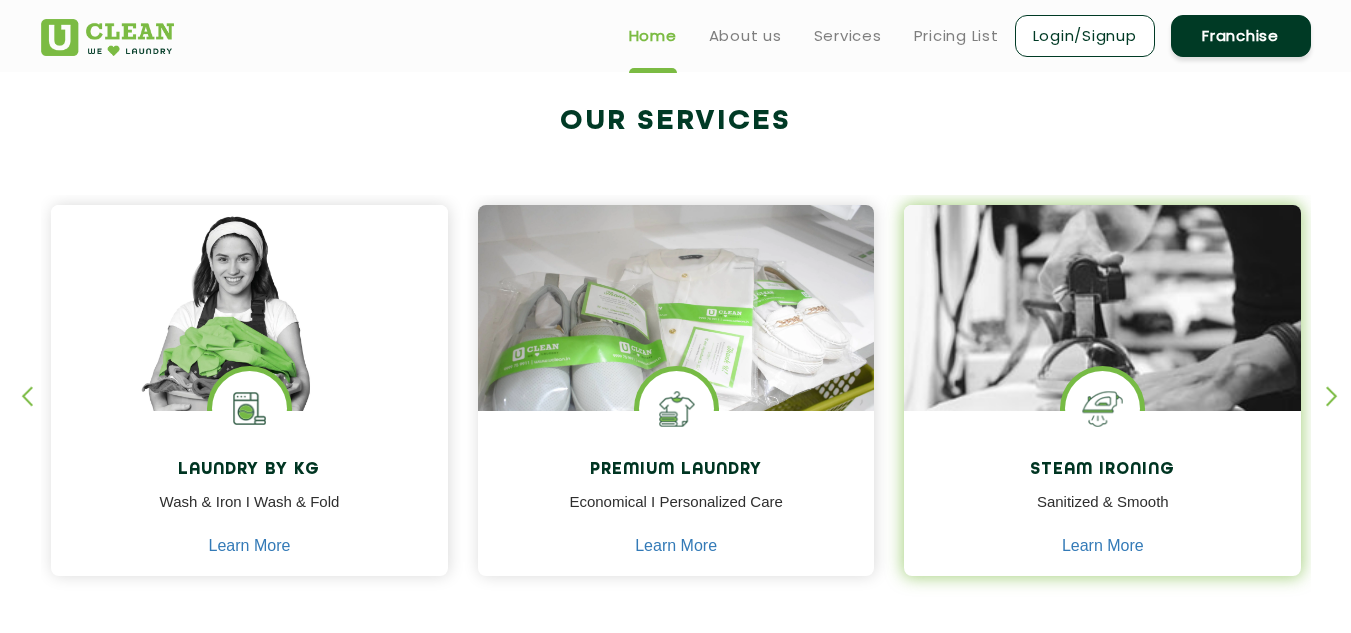 scroll, scrollTop: 700, scrollLeft: 0, axis: vertical 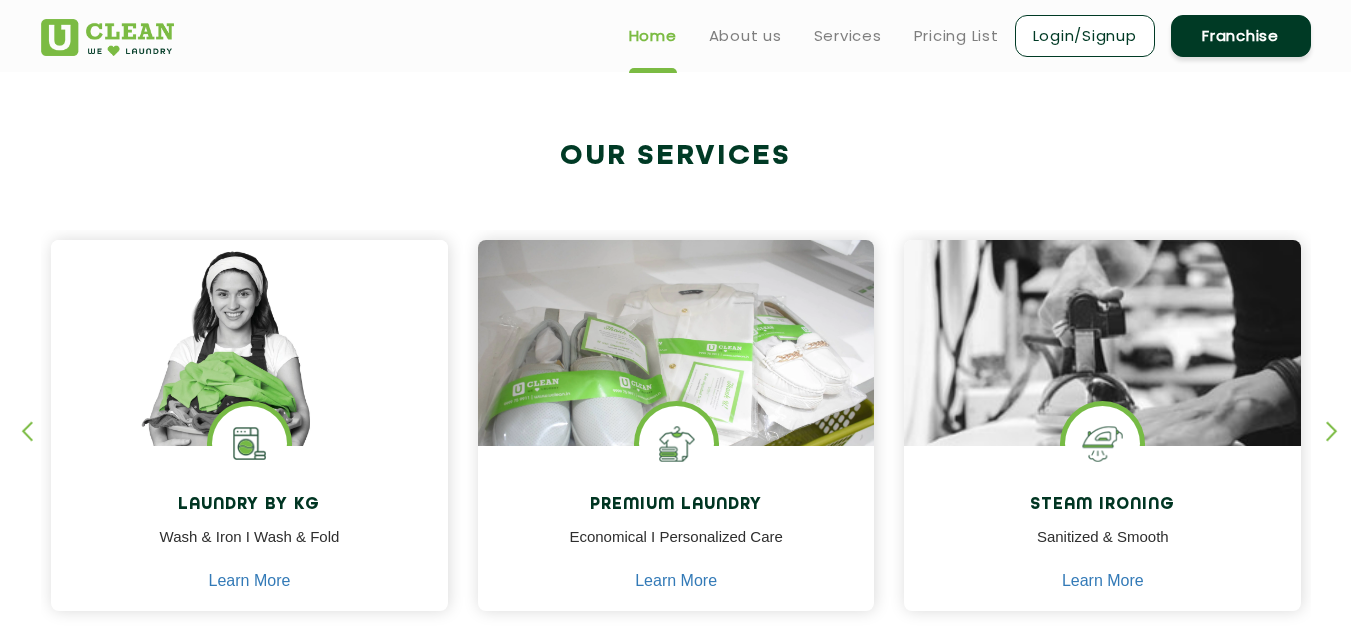 click at bounding box center (1341, 448) 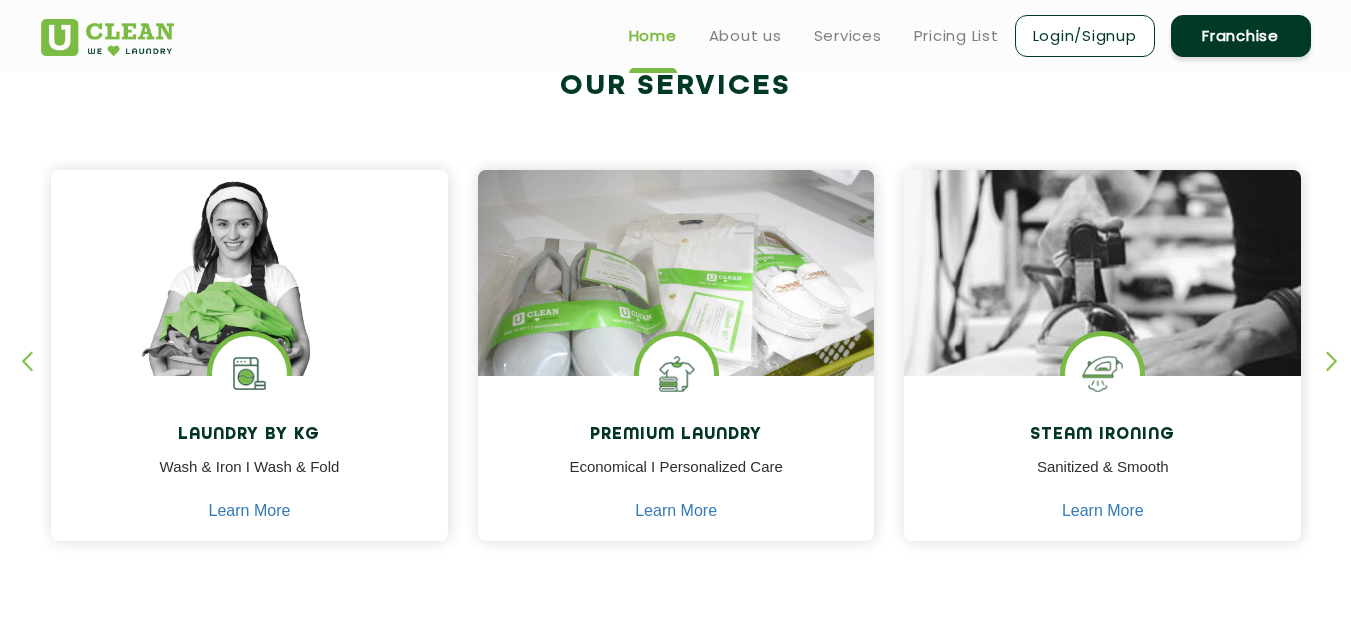 scroll, scrollTop: 800, scrollLeft: 0, axis: vertical 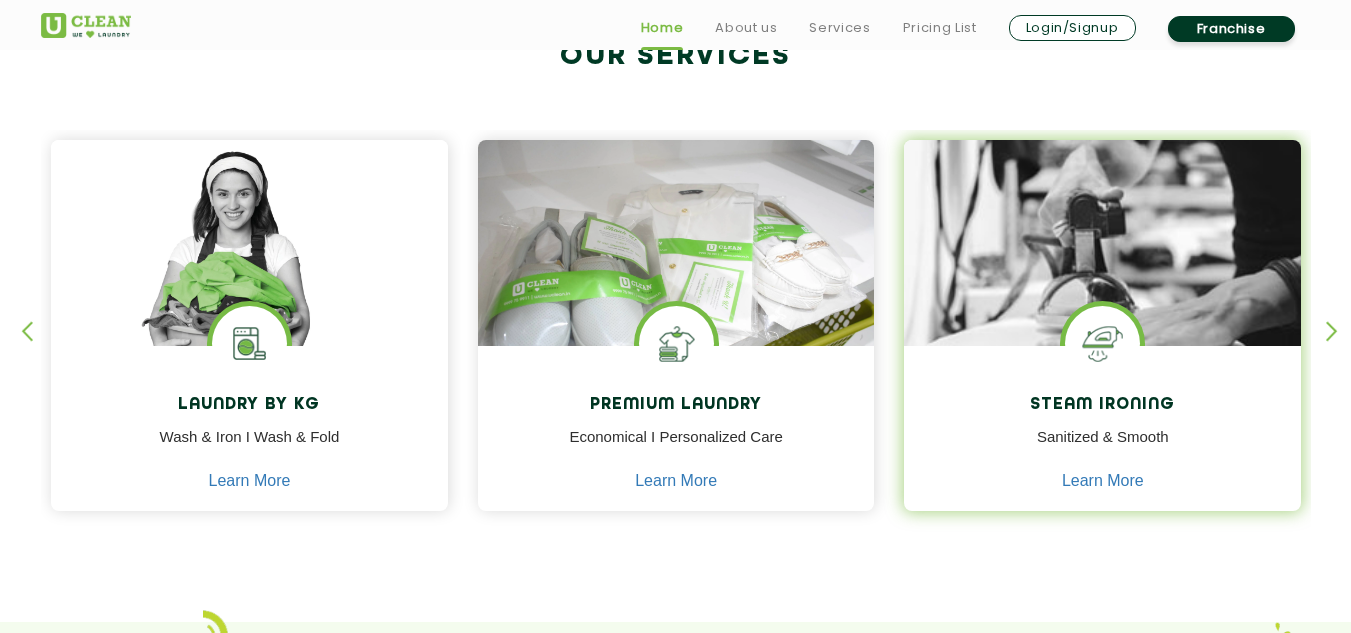 click at bounding box center [1102, 299] 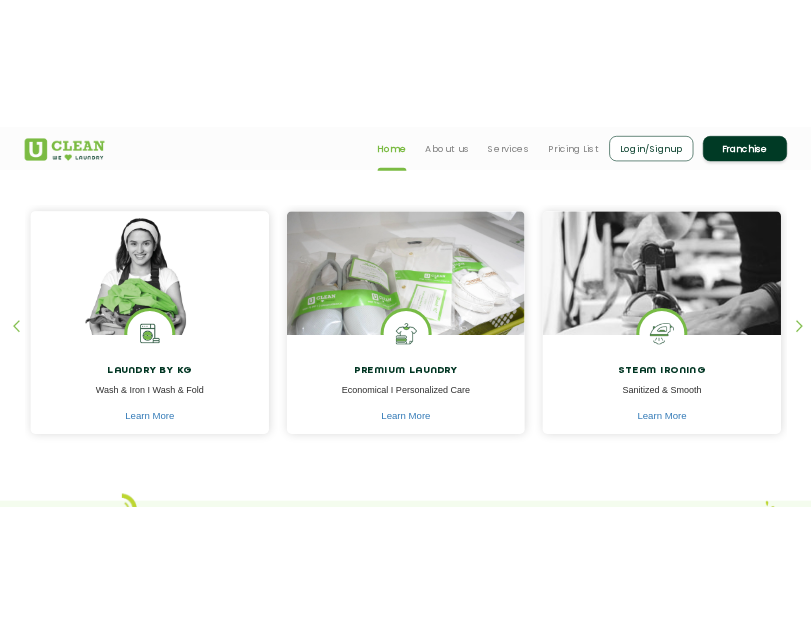 scroll, scrollTop: 0, scrollLeft: 0, axis: both 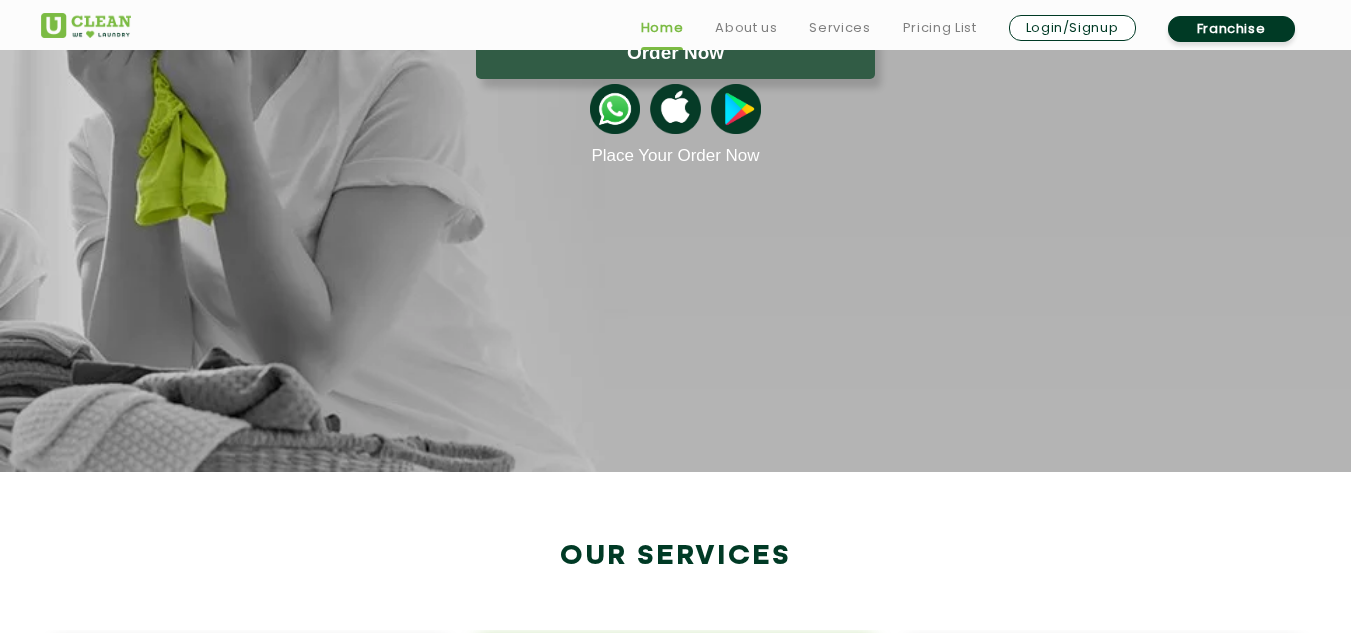 click at bounding box center (676, 772) 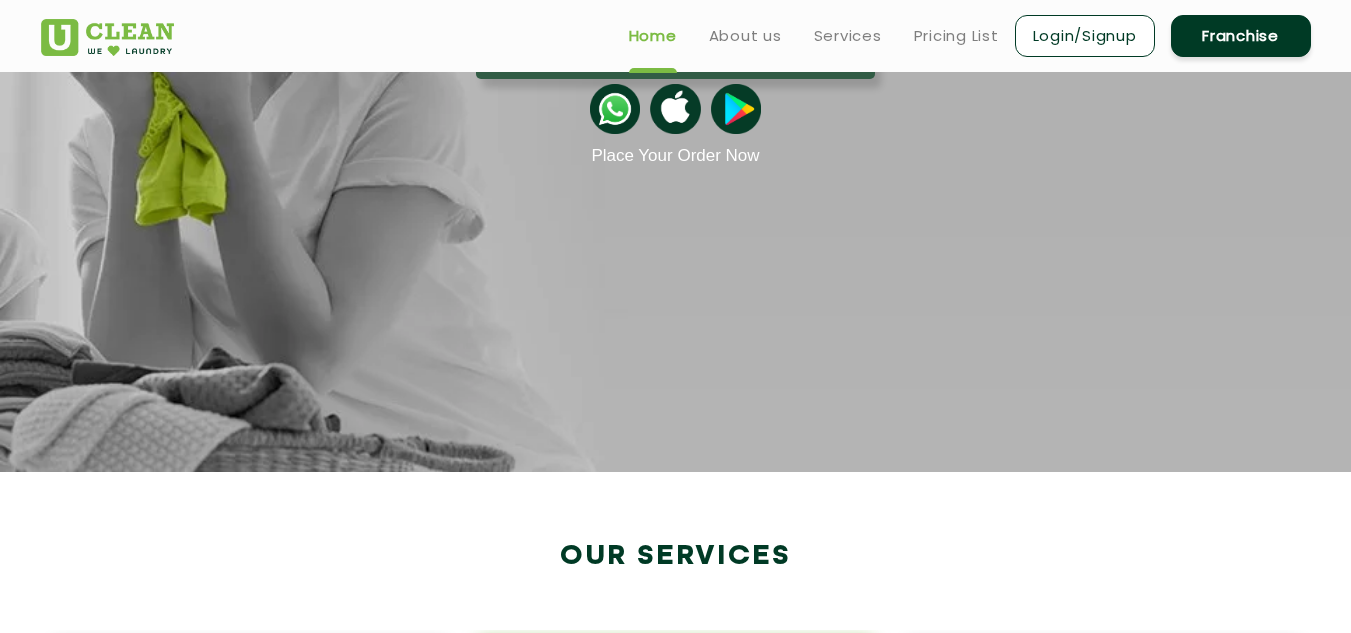 scroll, scrollTop: 0, scrollLeft: 0, axis: both 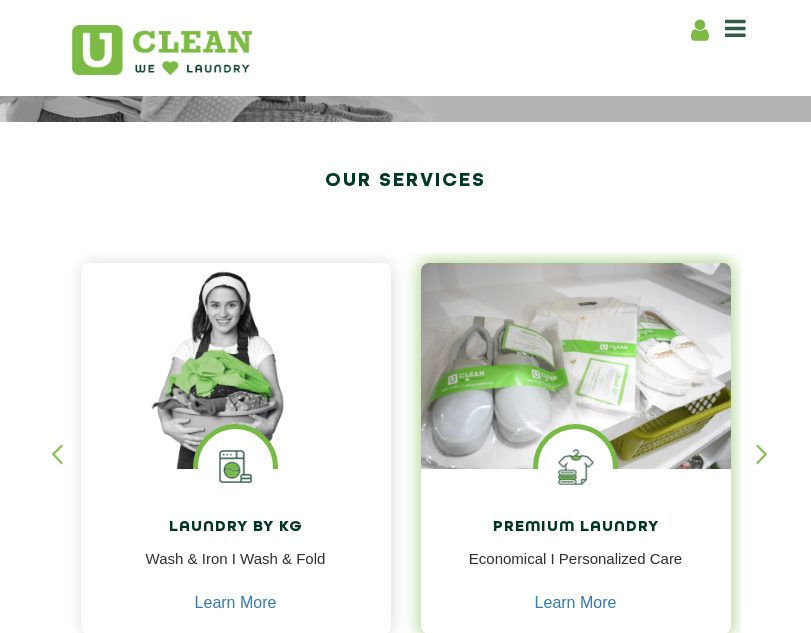 click at bounding box center (576, 366) 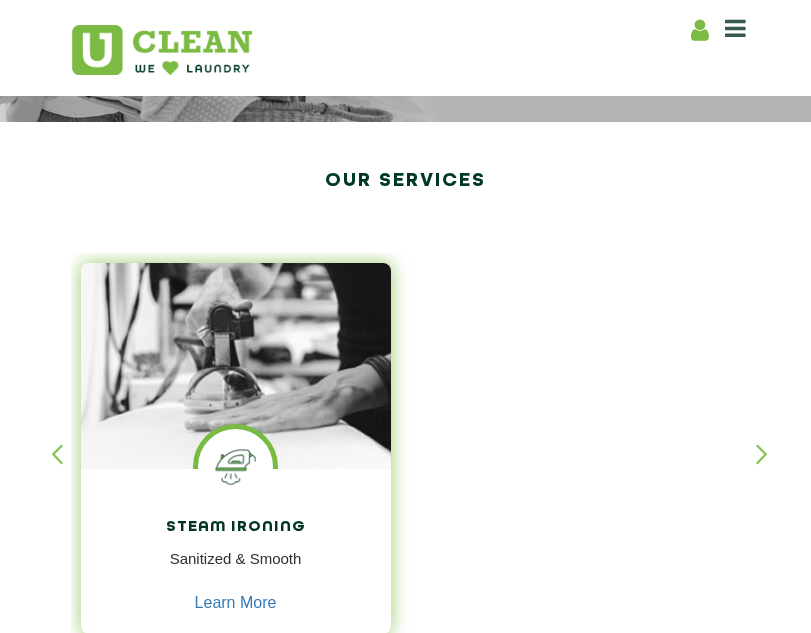 click at bounding box center (236, 388) 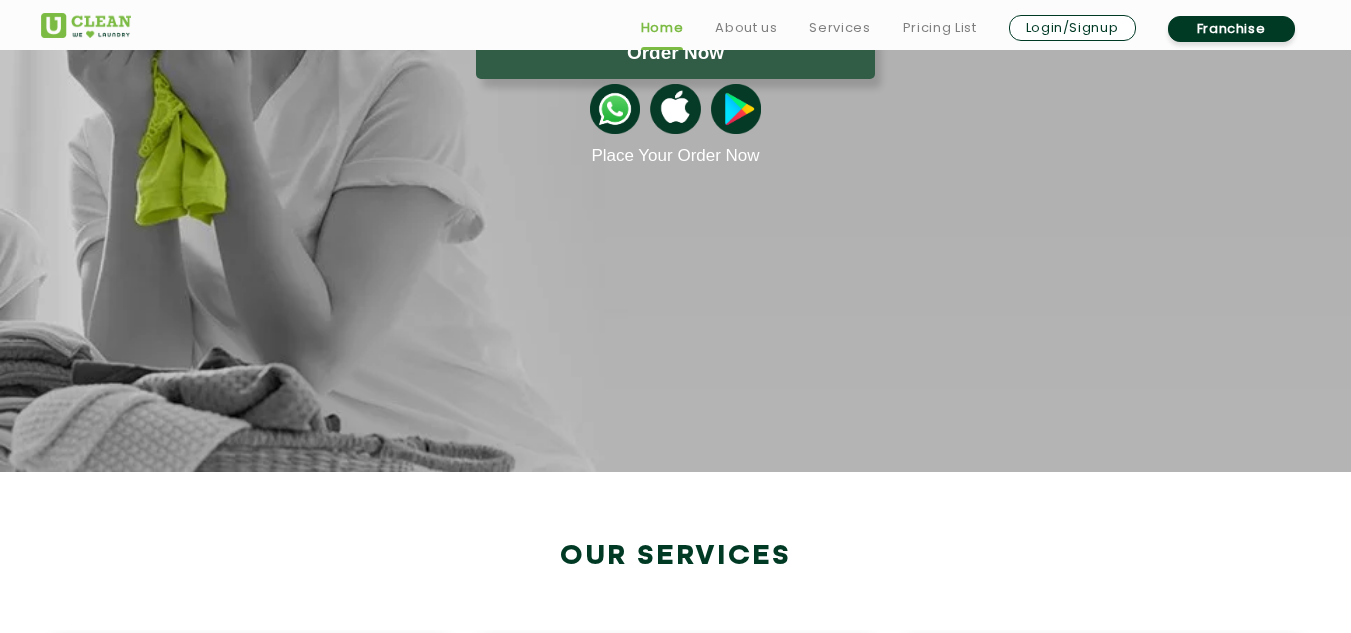 scroll, scrollTop: 800, scrollLeft: 0, axis: vertical 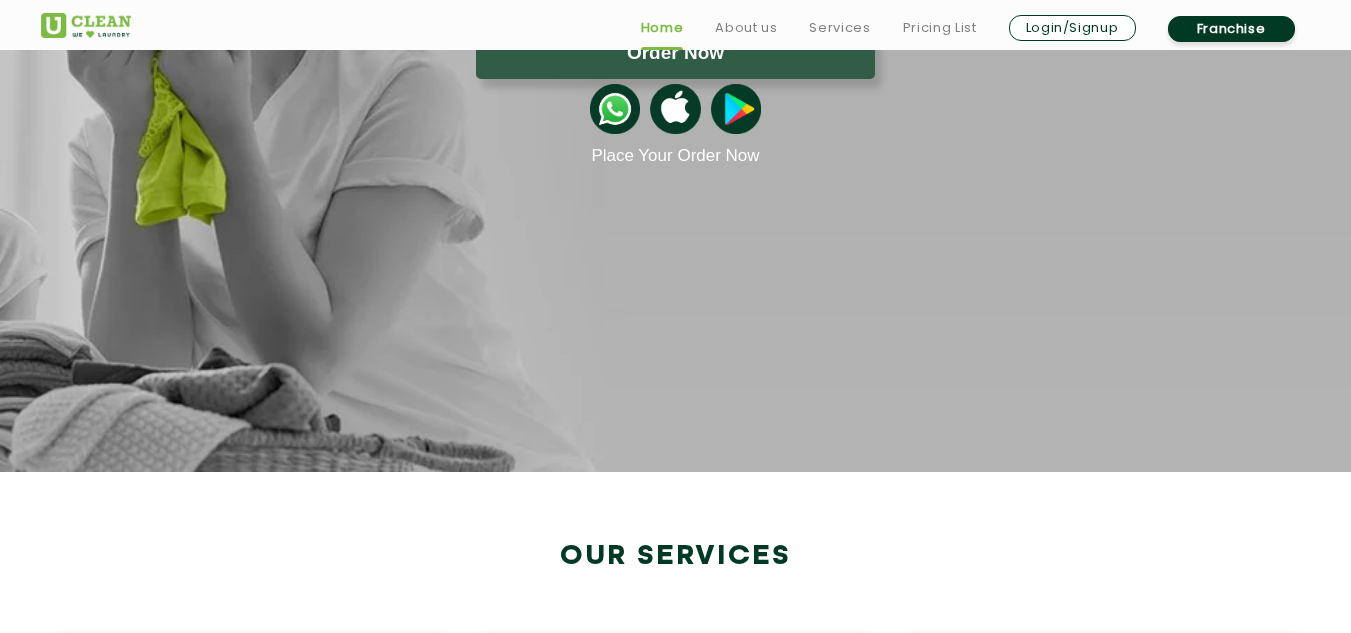 click at bounding box center [36, 848] 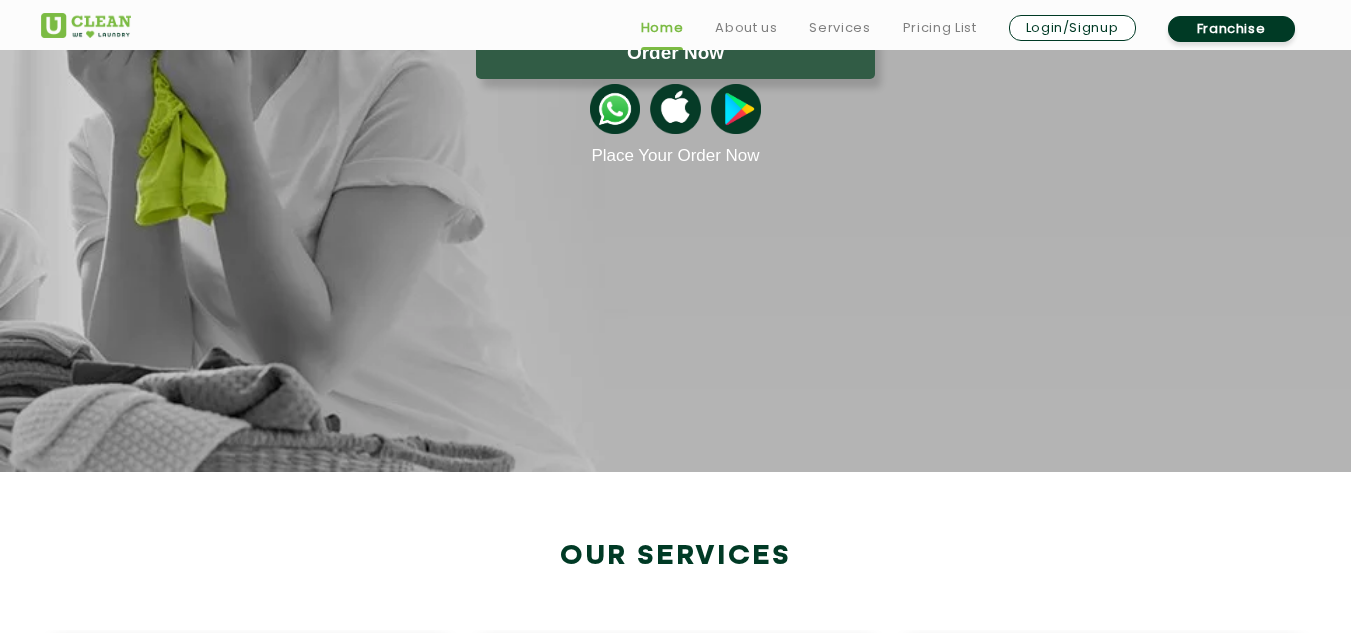 click at bounding box center (1341, 848) 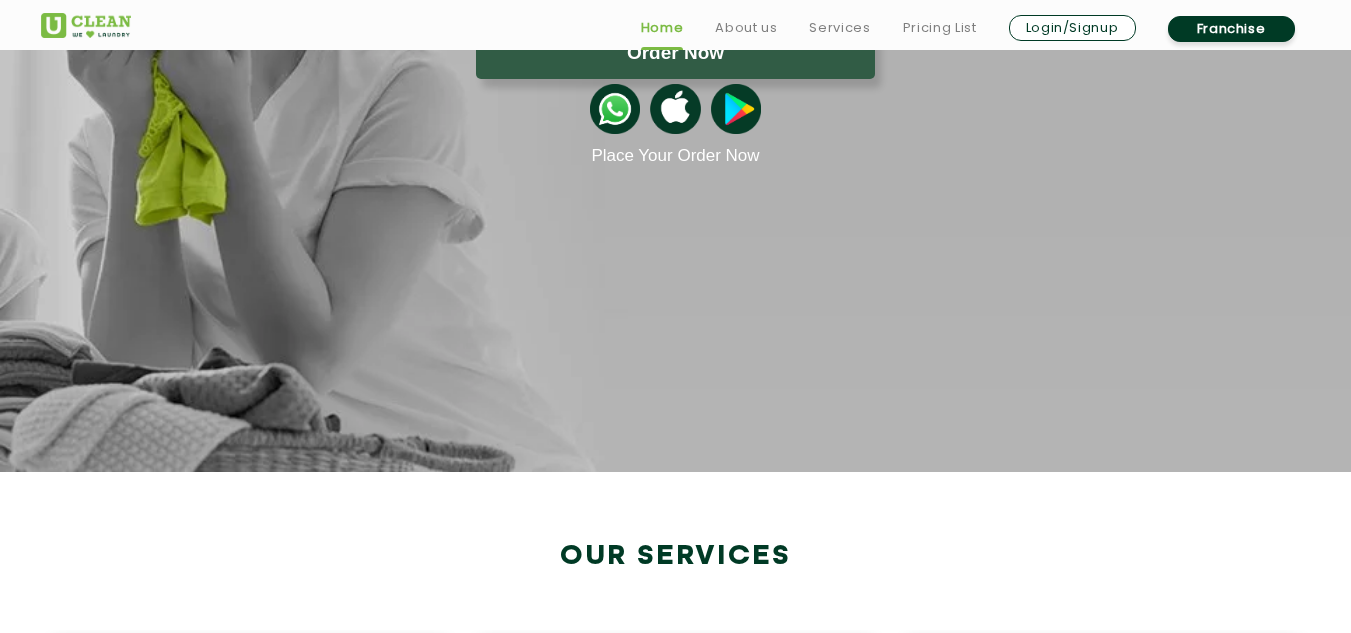 scroll, scrollTop: 700, scrollLeft: 0, axis: vertical 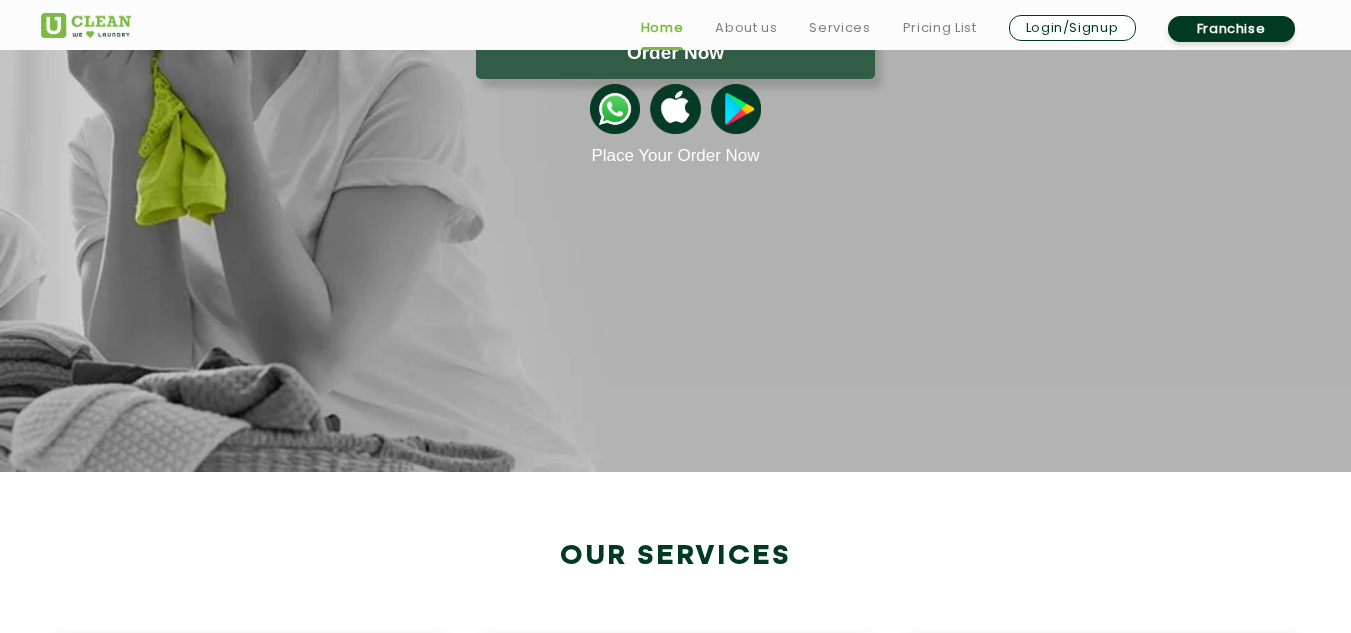 click at bounding box center [36, 848] 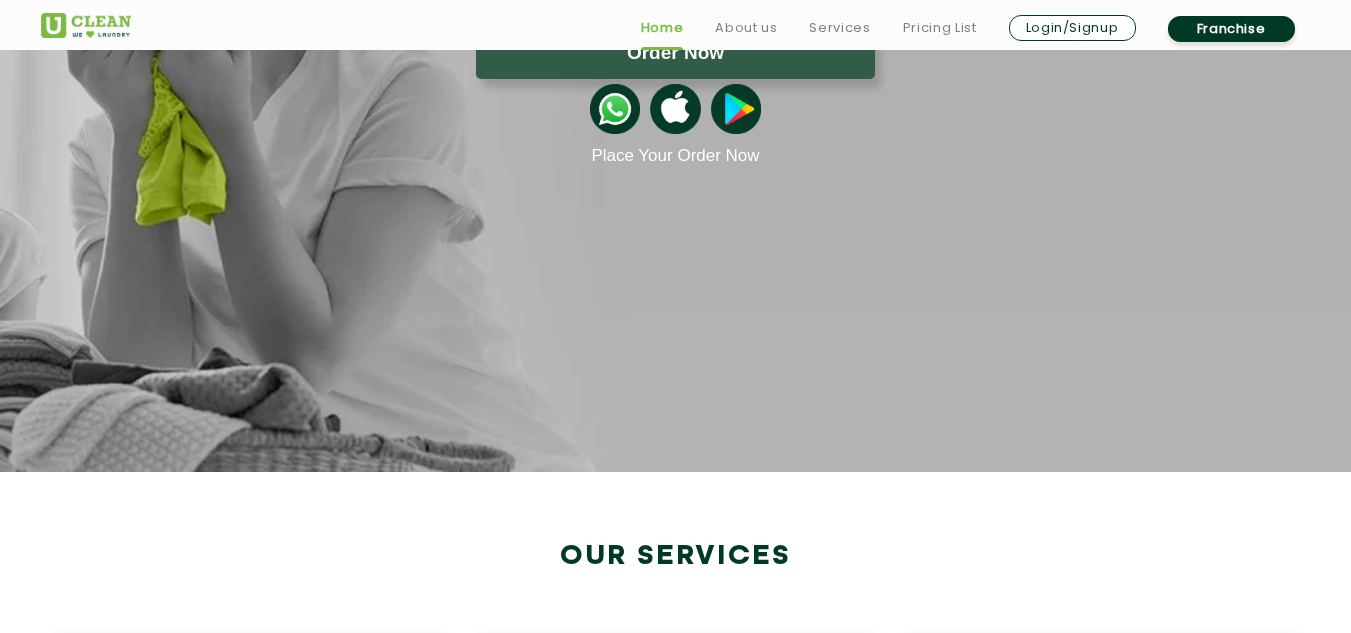 click at bounding box center (36, 848) 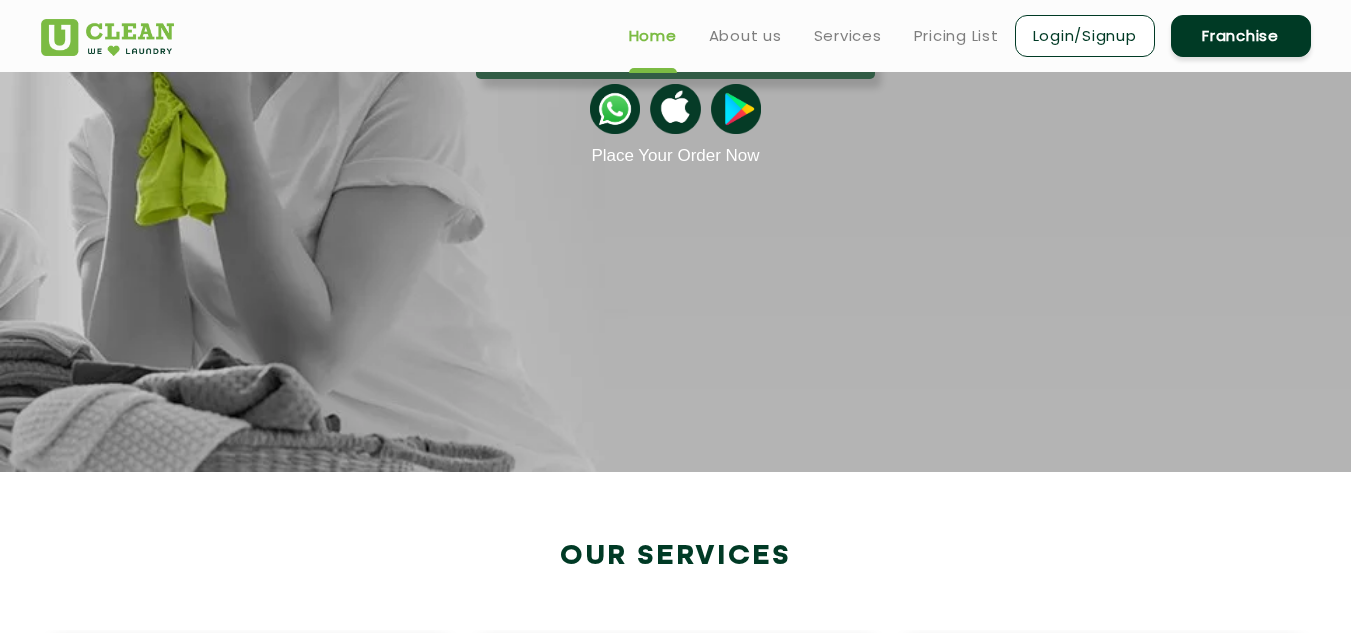 scroll, scrollTop: 900, scrollLeft: 0, axis: vertical 